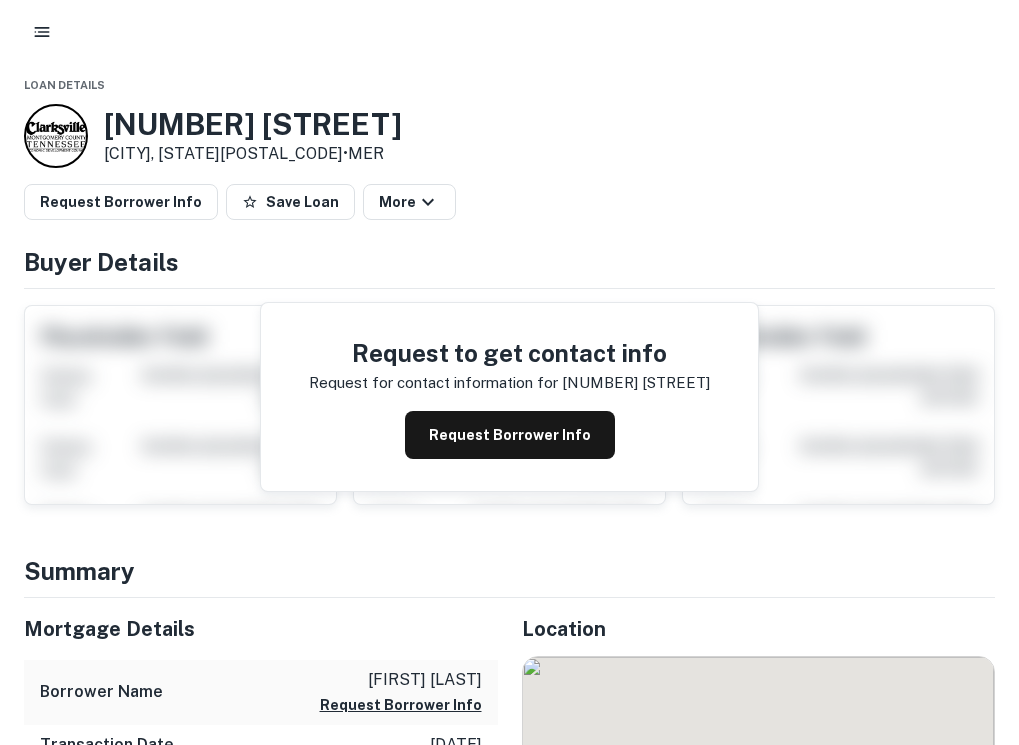 scroll, scrollTop: 0, scrollLeft: 0, axis: both 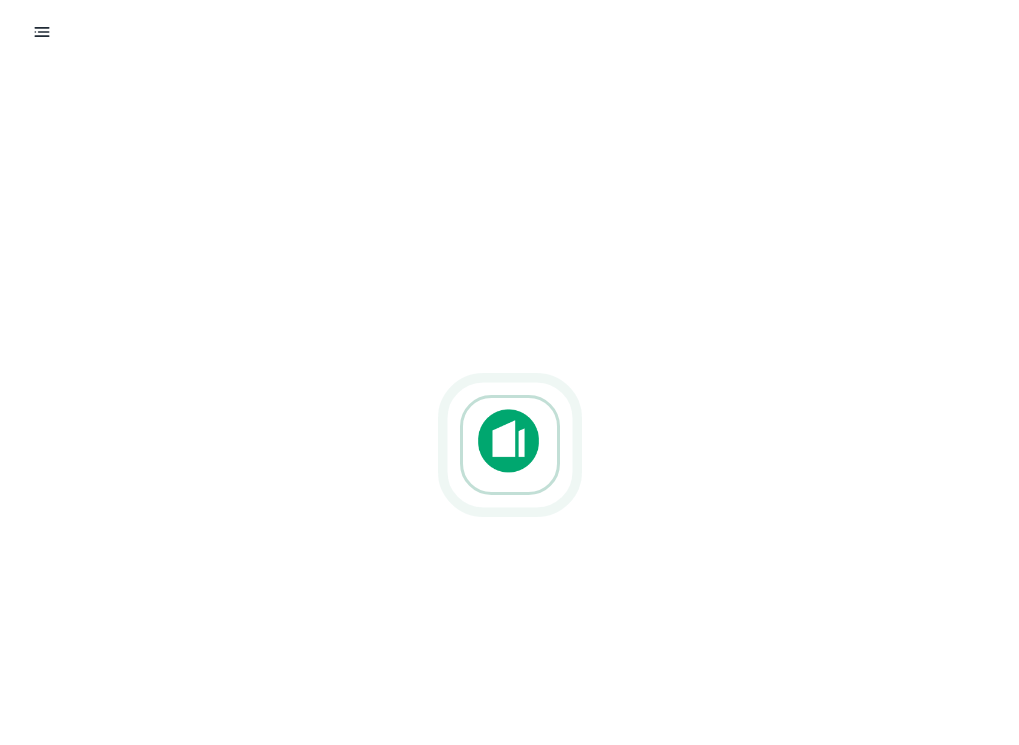 click at bounding box center [42, 32] 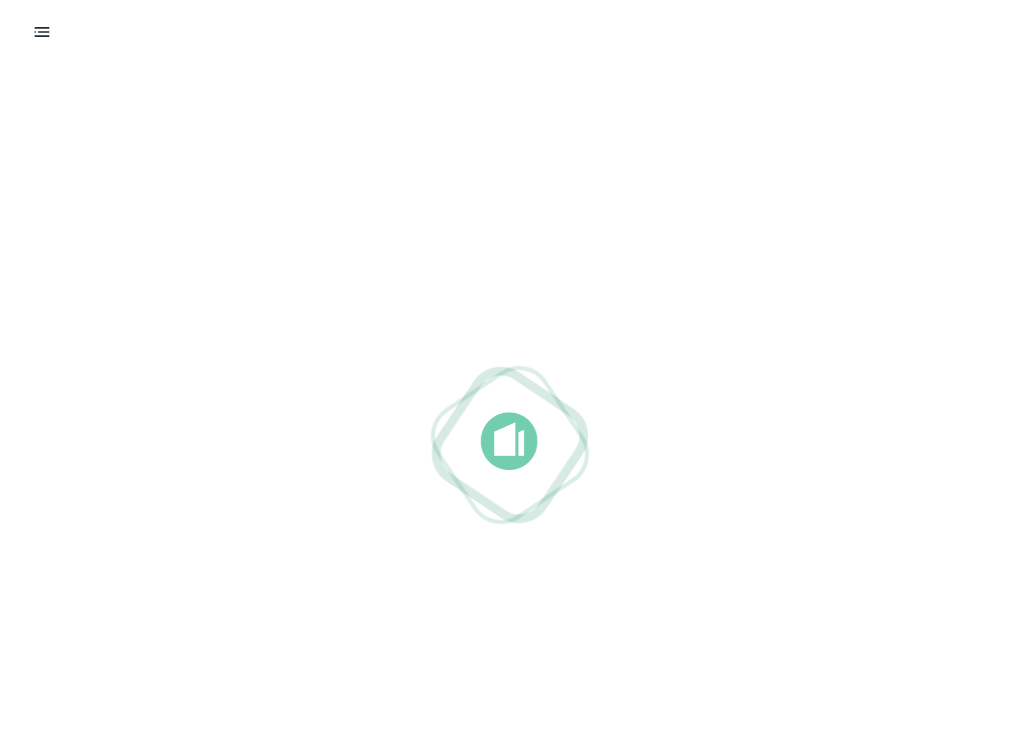scroll, scrollTop: 0, scrollLeft: 0, axis: both 